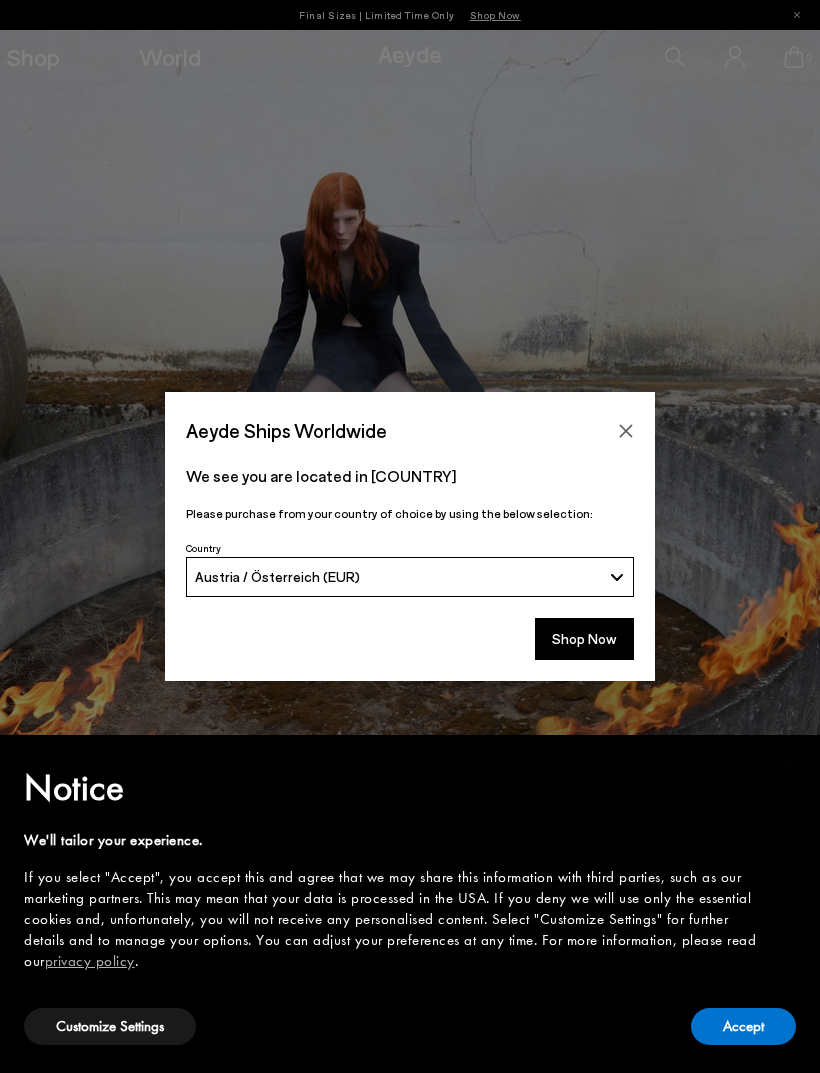 scroll, scrollTop: 0, scrollLeft: 0, axis: both 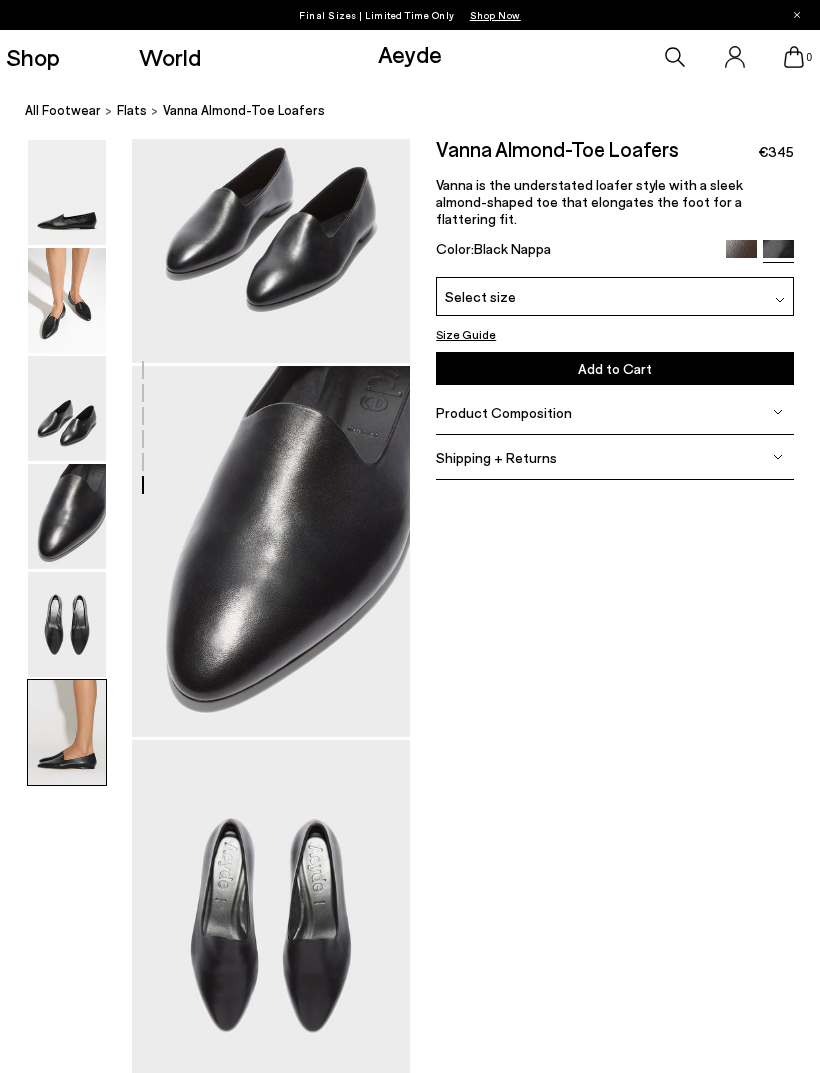 click at bounding box center (67, 192) 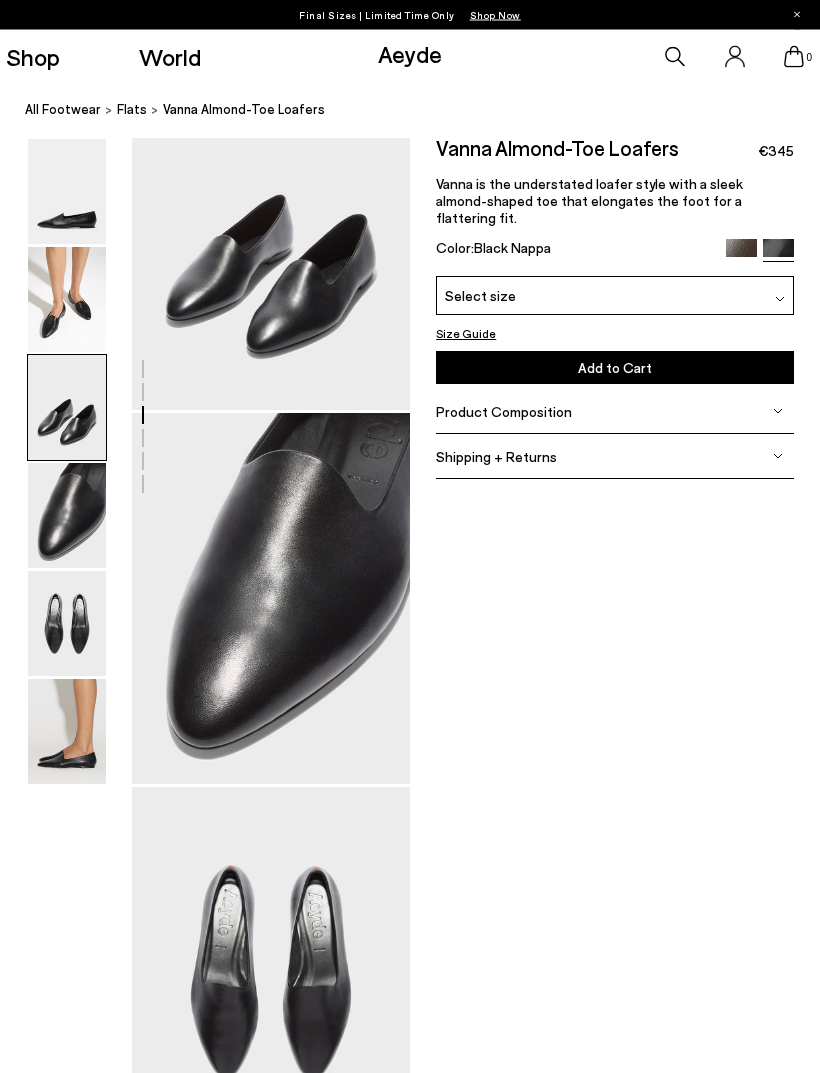 scroll, scrollTop: 841, scrollLeft: 0, axis: vertical 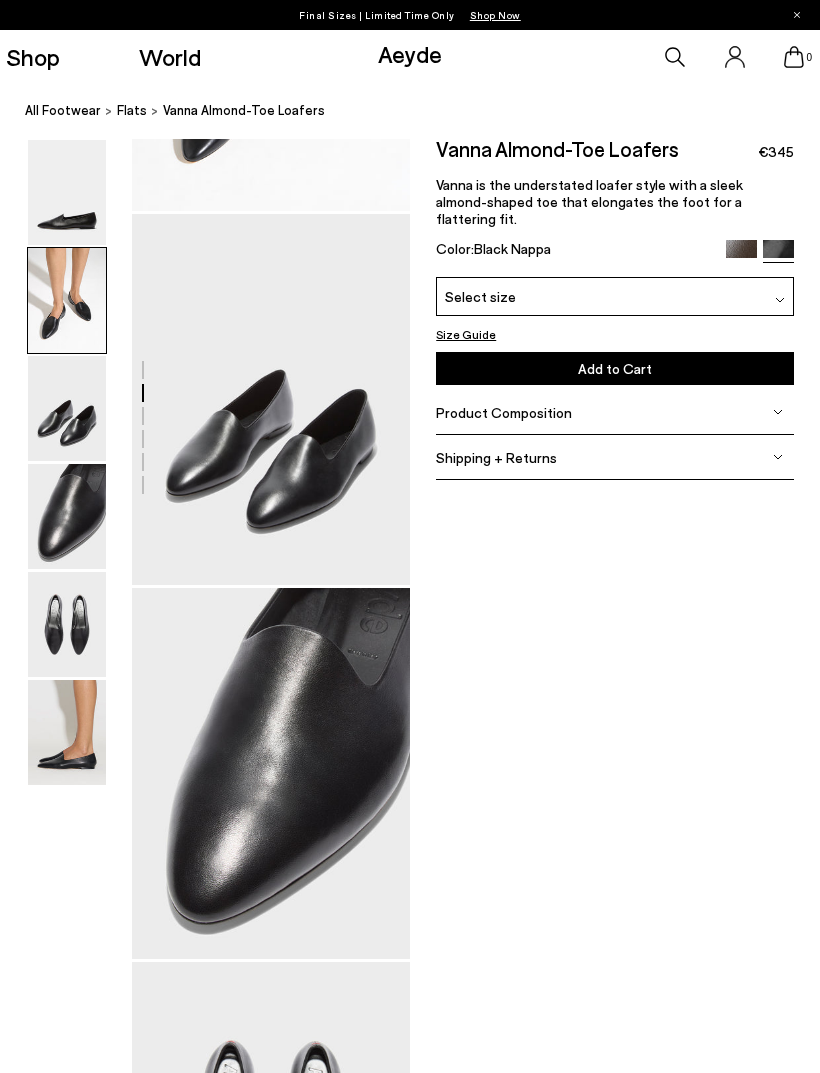 click at bounding box center [67, 516] 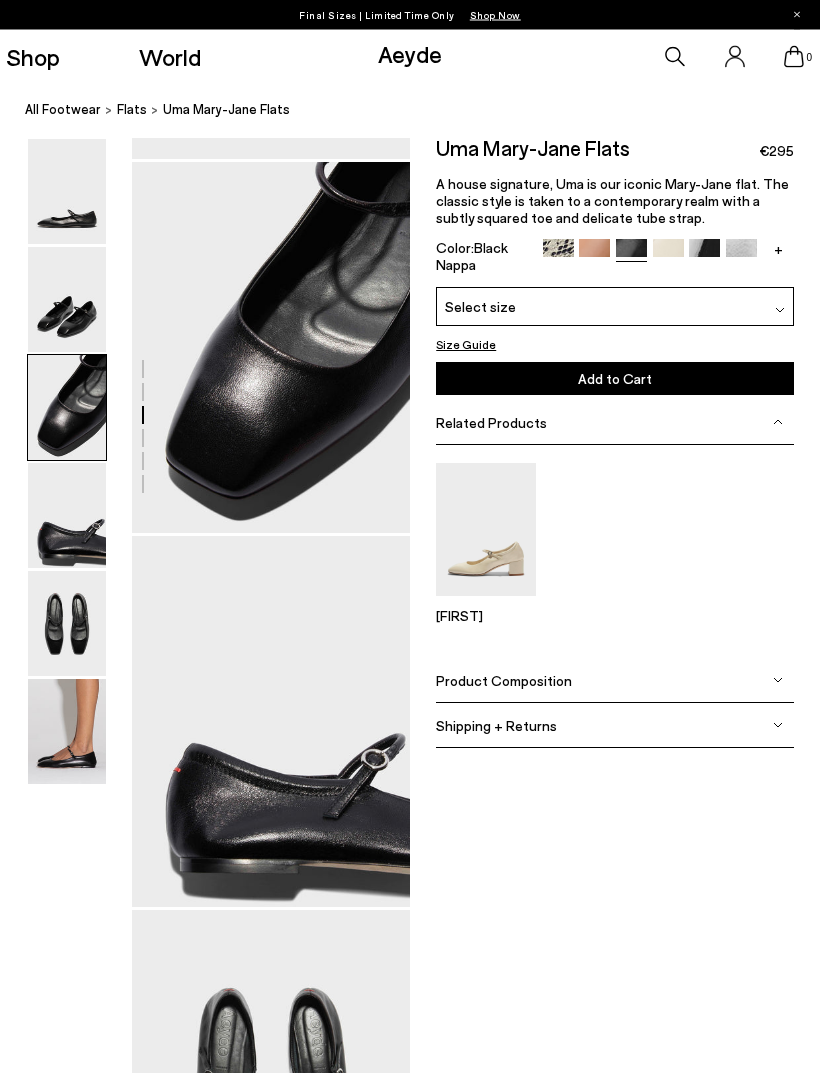 scroll, scrollTop: 709, scrollLeft: 0, axis: vertical 